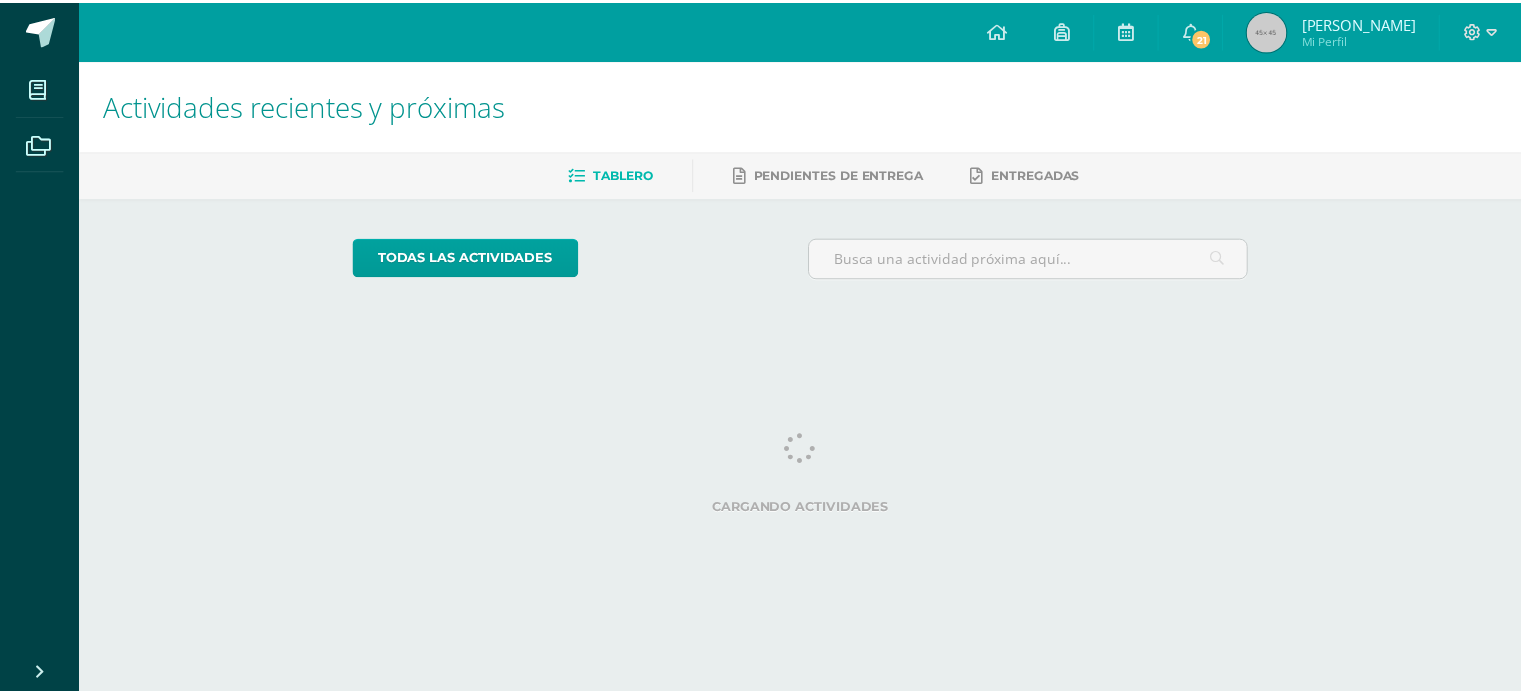 scroll, scrollTop: 0, scrollLeft: 0, axis: both 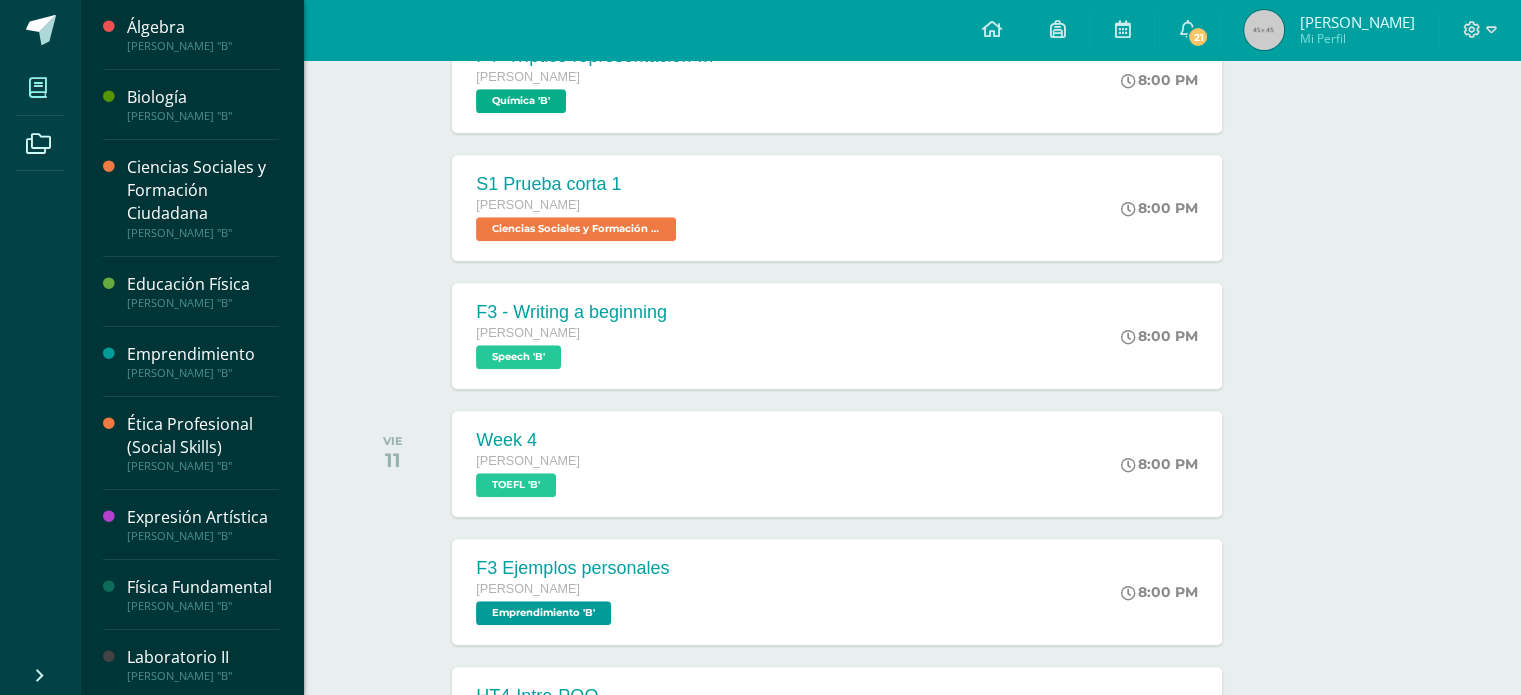 click at bounding box center [38, 87] 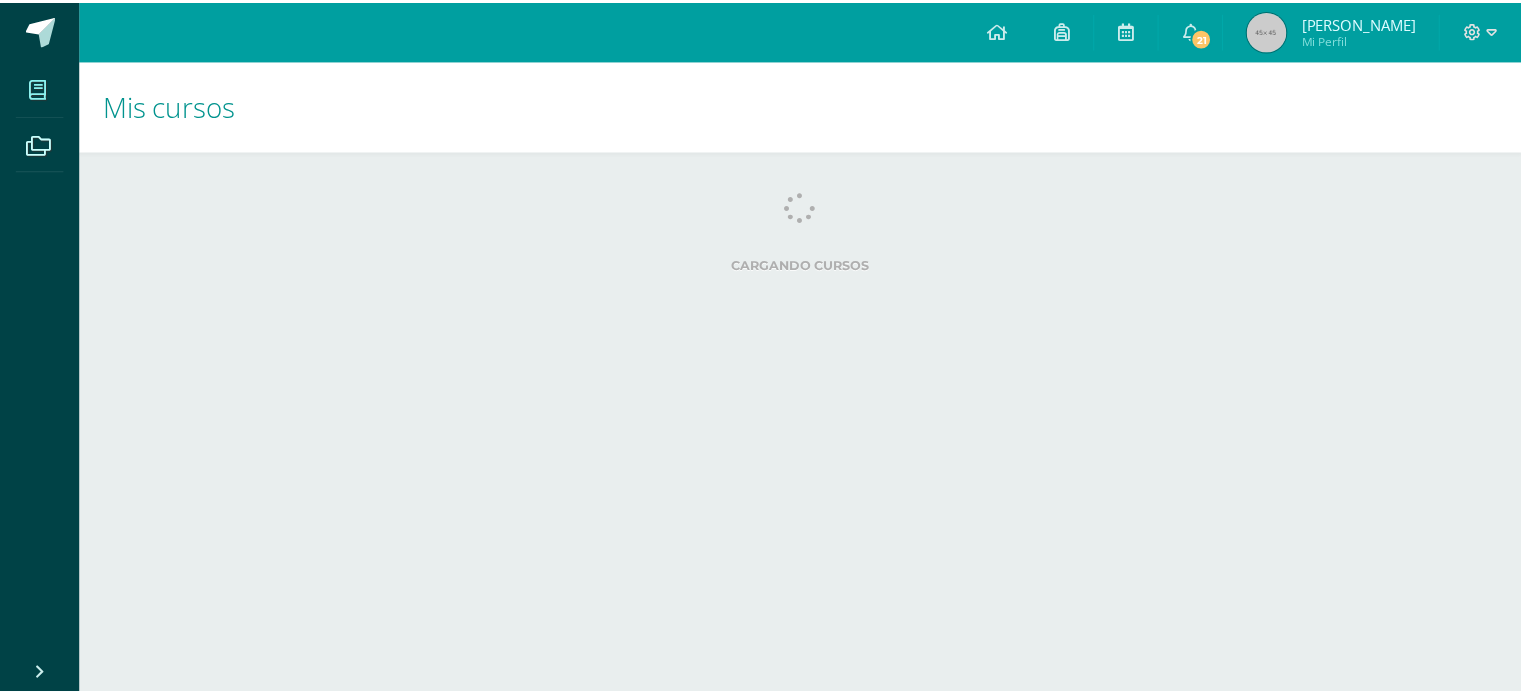 scroll, scrollTop: 0, scrollLeft: 0, axis: both 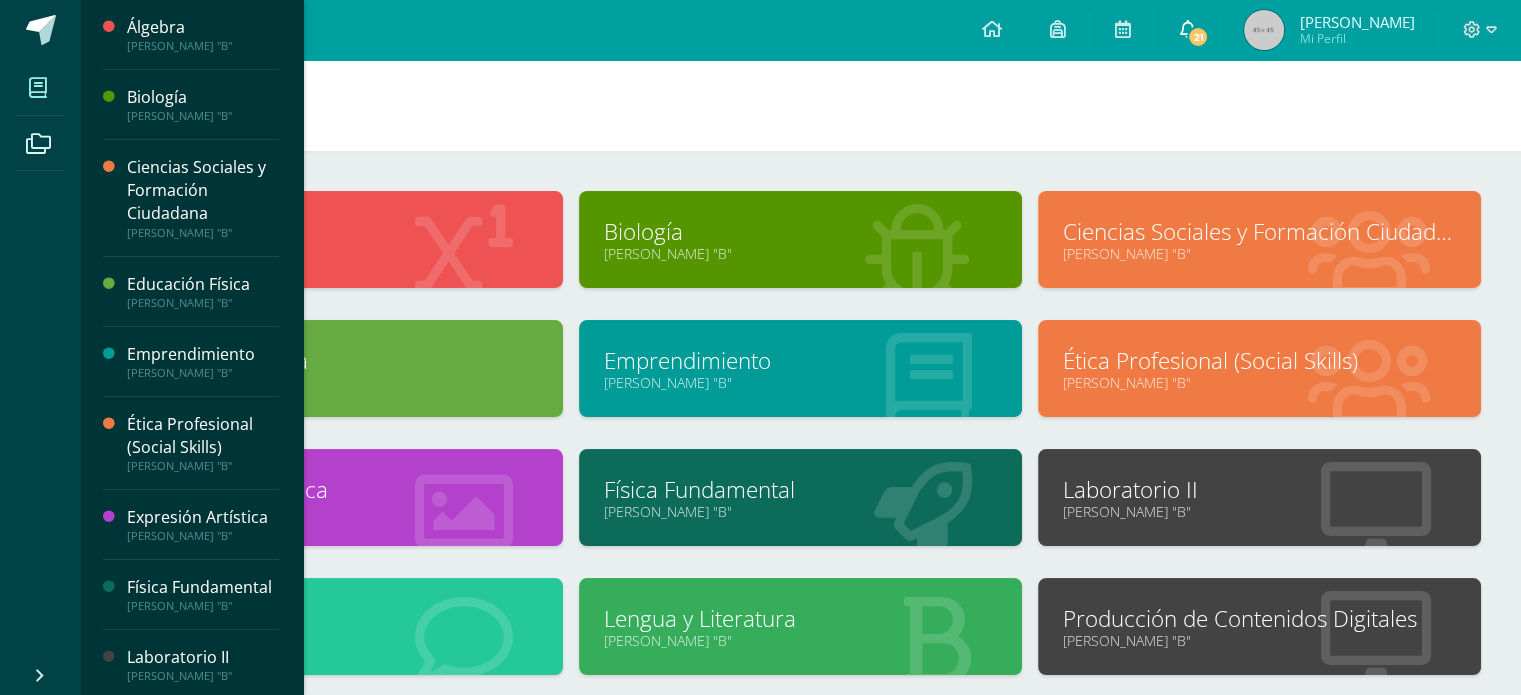 click on "21" at bounding box center (1187, 30) 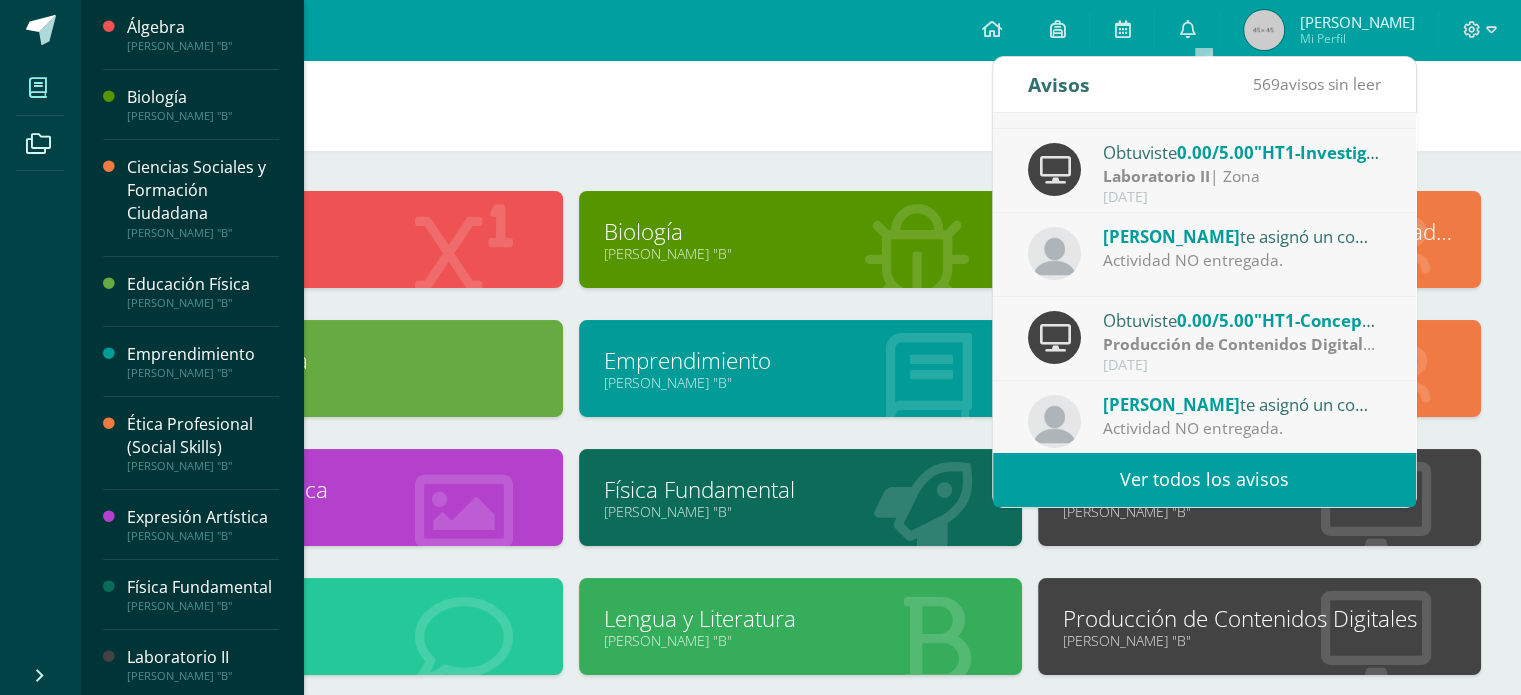 scroll, scrollTop: 332, scrollLeft: 0, axis: vertical 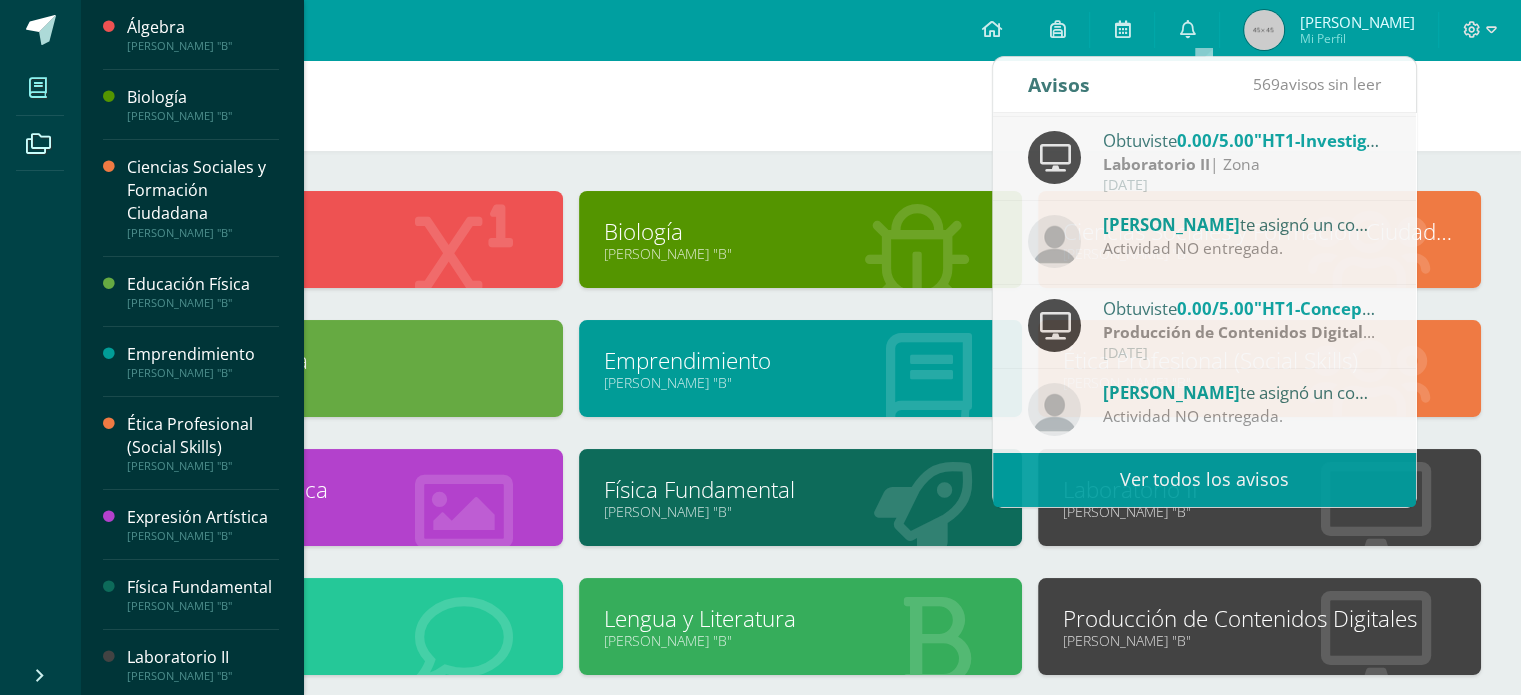 click on "Mis cursos" at bounding box center (800, 105) 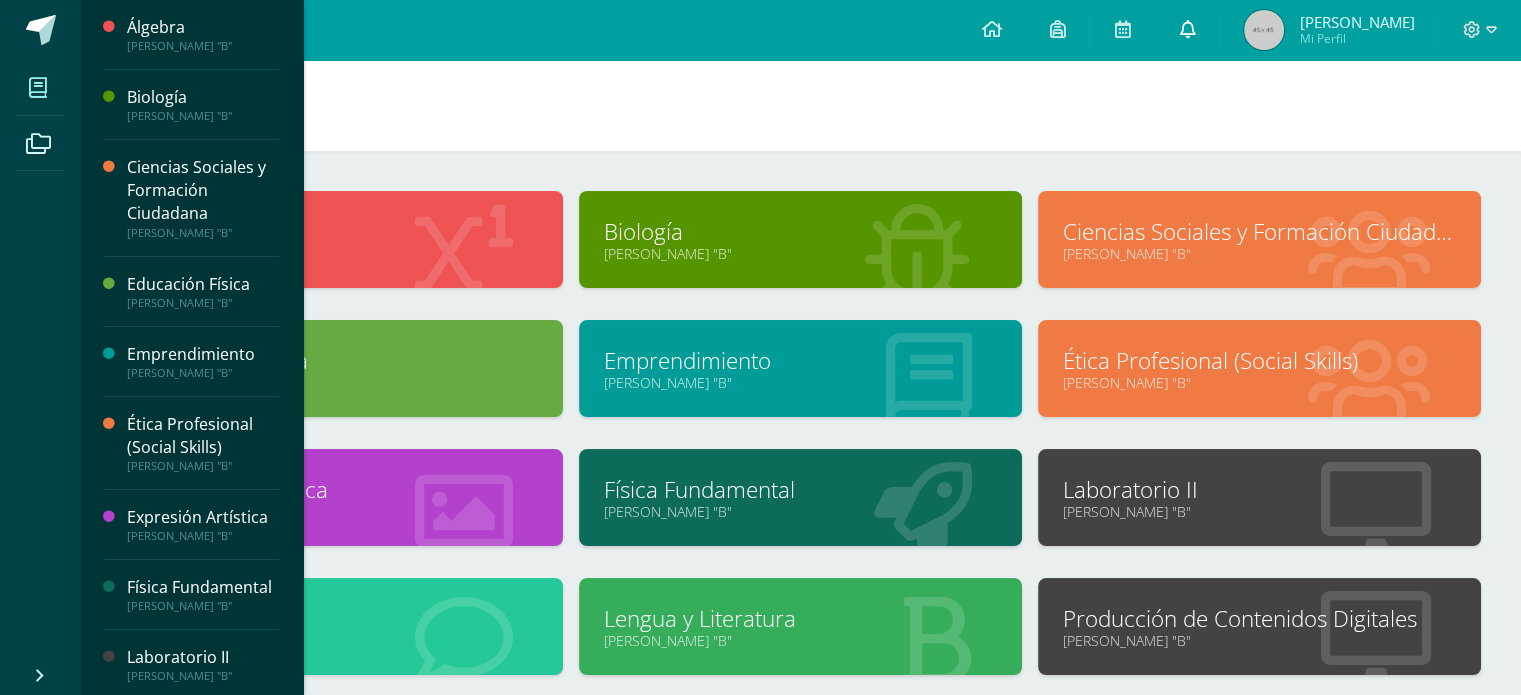 click on "0" at bounding box center [1187, 30] 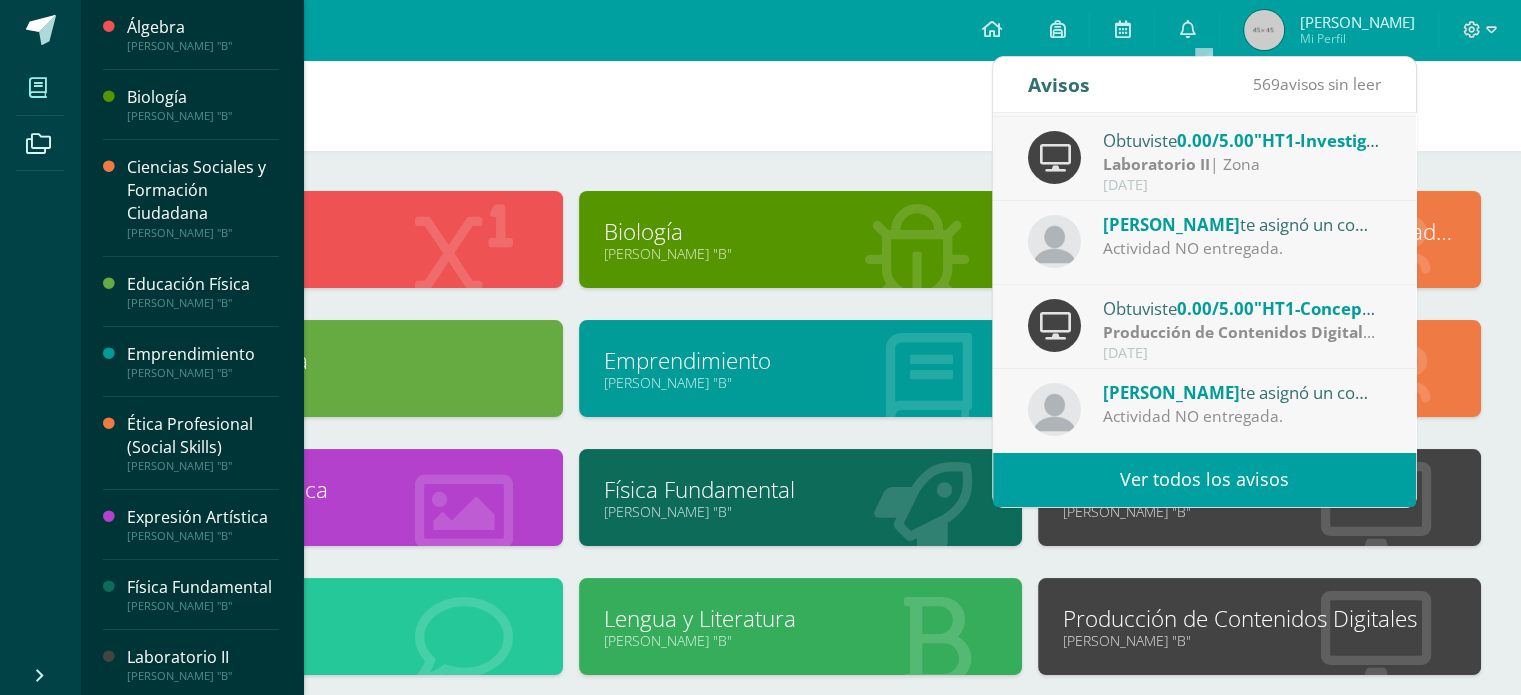 click on "0.00/5.00" at bounding box center [1215, 140] 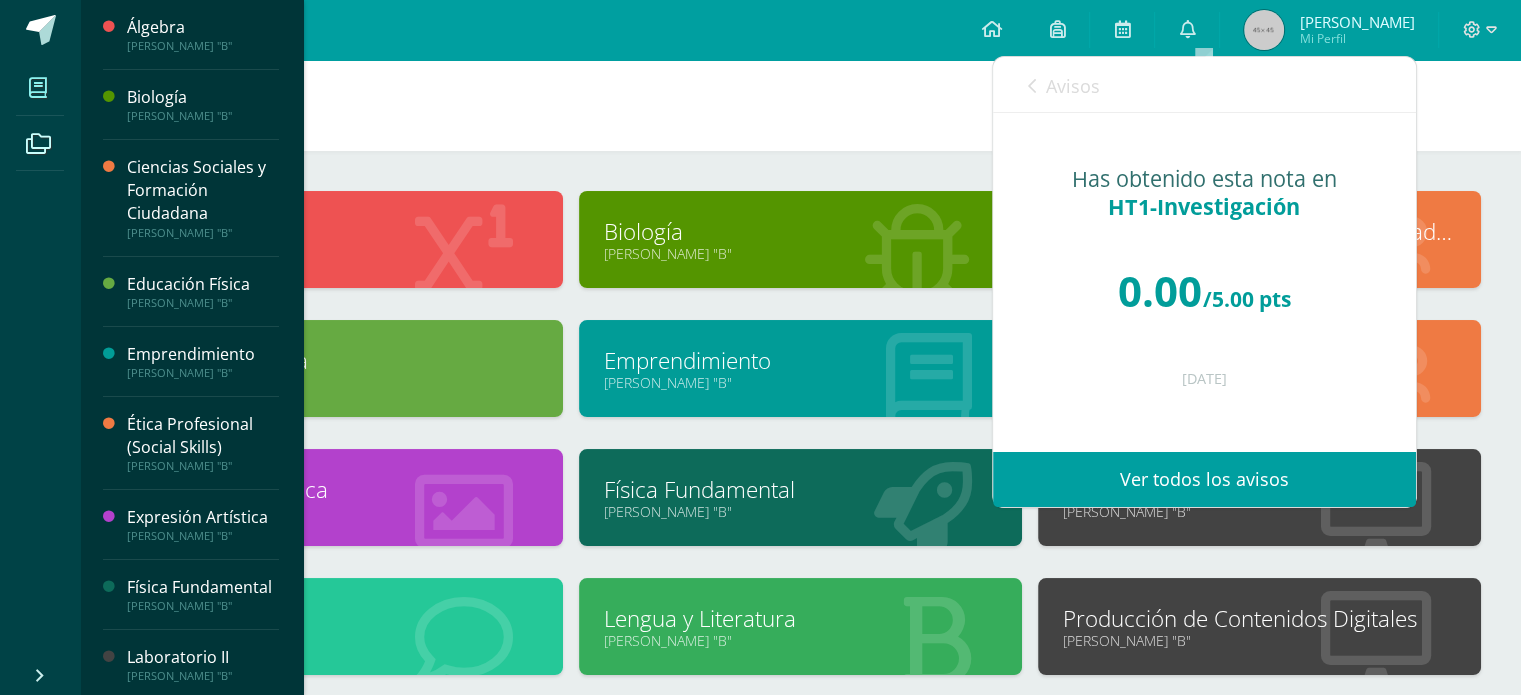 click on "Has obtenido esta nota en    HT1-Investigación
0.00
/5.00 pts
10 de Julio de 2025" at bounding box center (1204, 282) 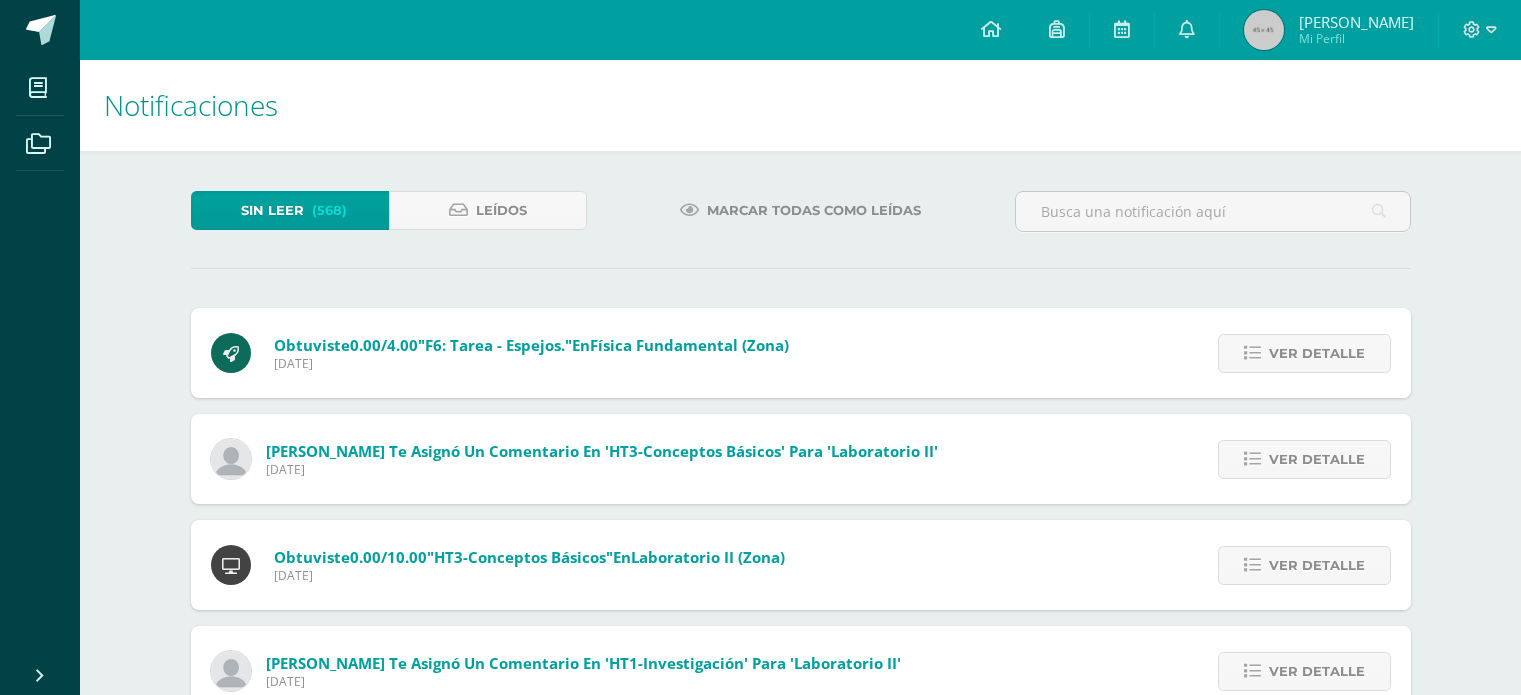 scroll, scrollTop: 0, scrollLeft: 0, axis: both 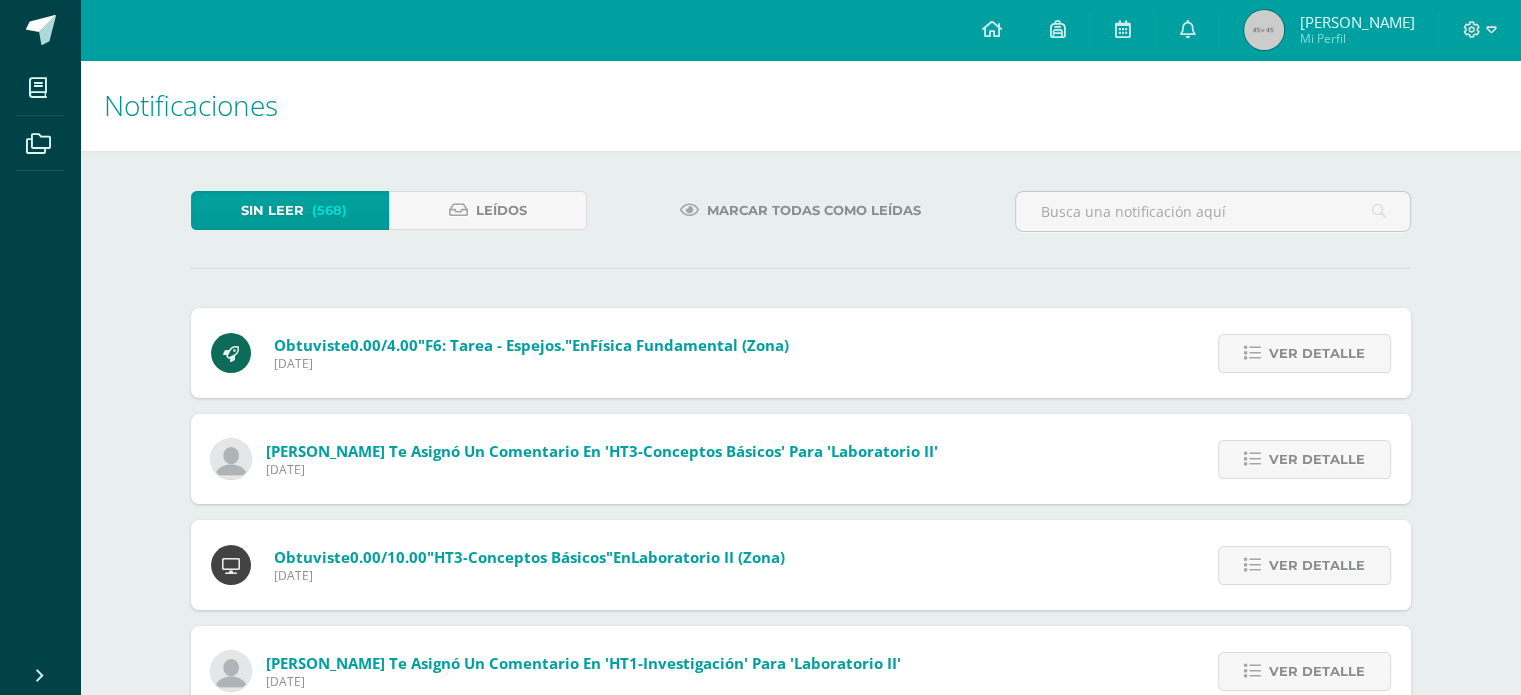 click on "Obtuviste
0.00/4.00  "F6: Tarea - Espejos."
en
Física Fundamental (Zona)" at bounding box center (531, 345) 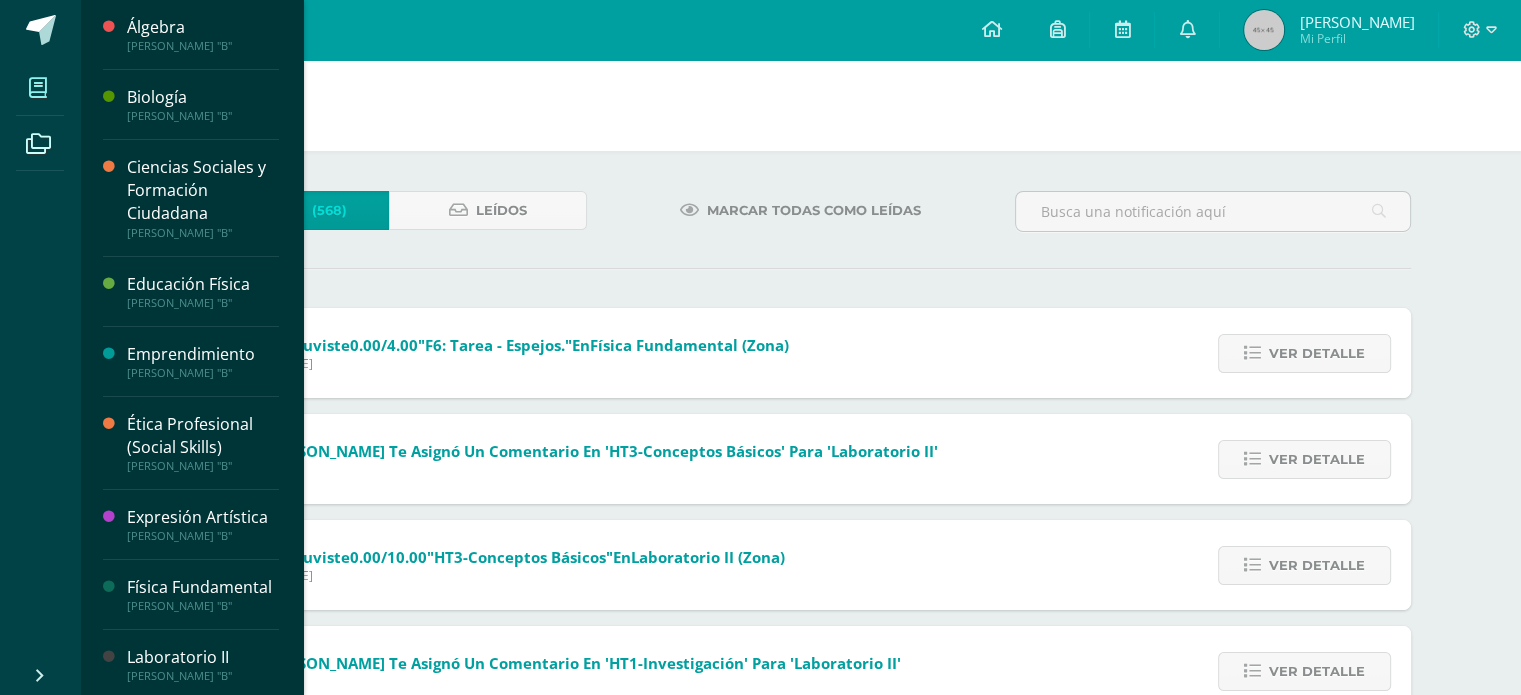 click at bounding box center (38, 87) 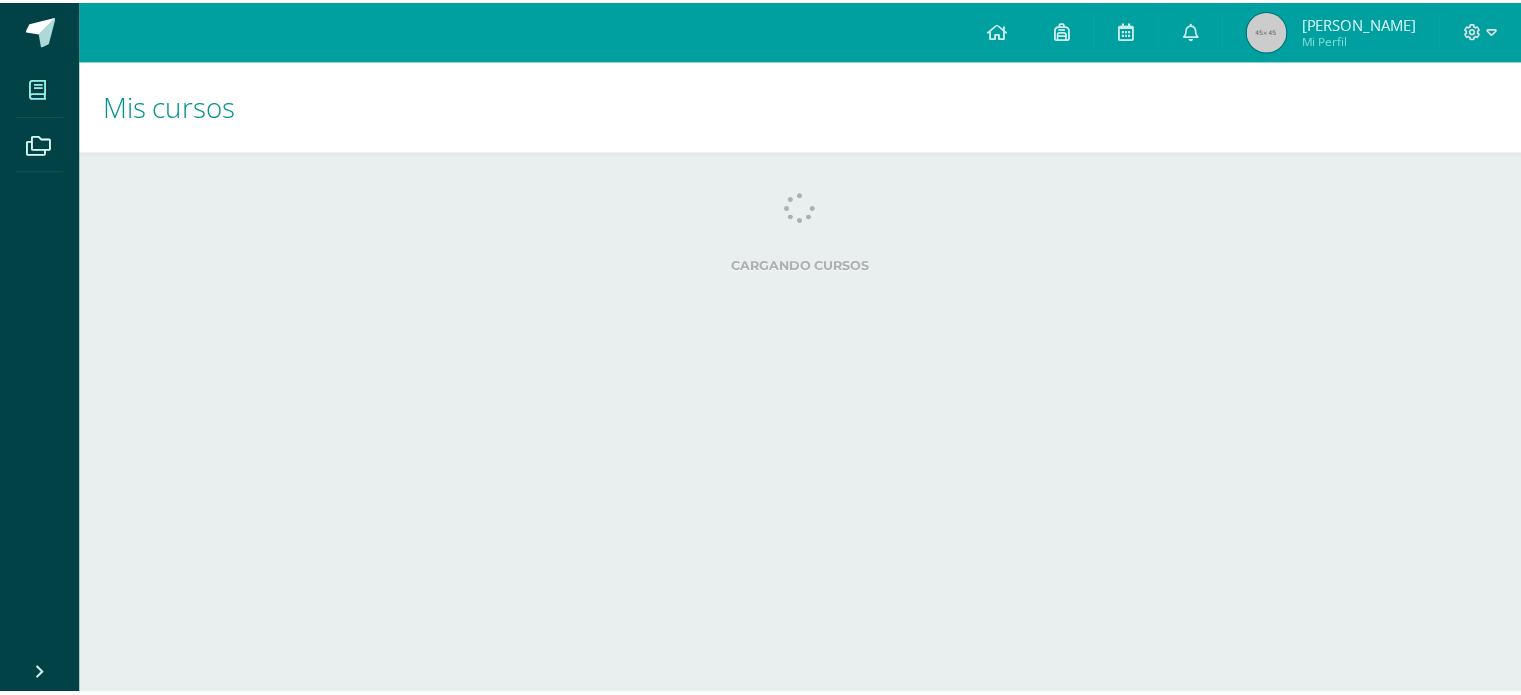scroll, scrollTop: 0, scrollLeft: 0, axis: both 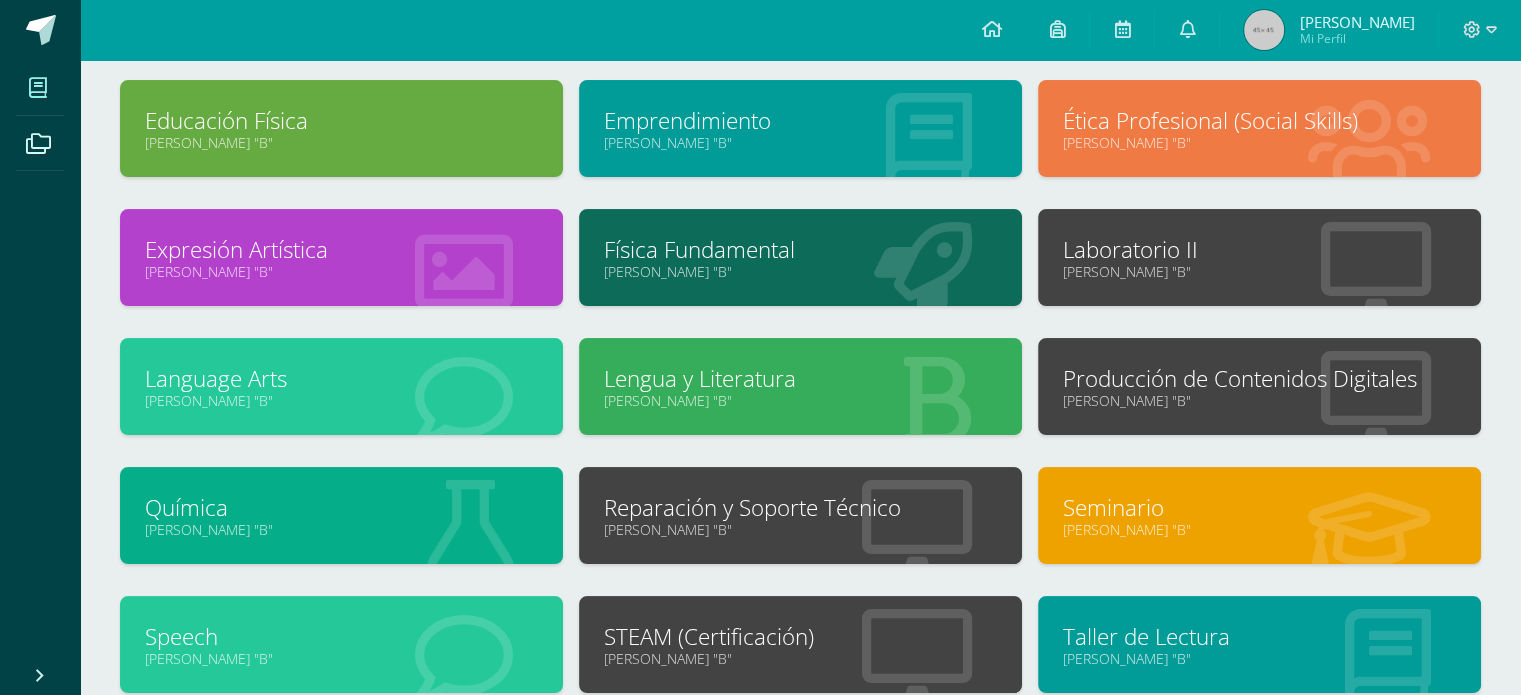 click on "Laboratorio II" at bounding box center (1259, 249) 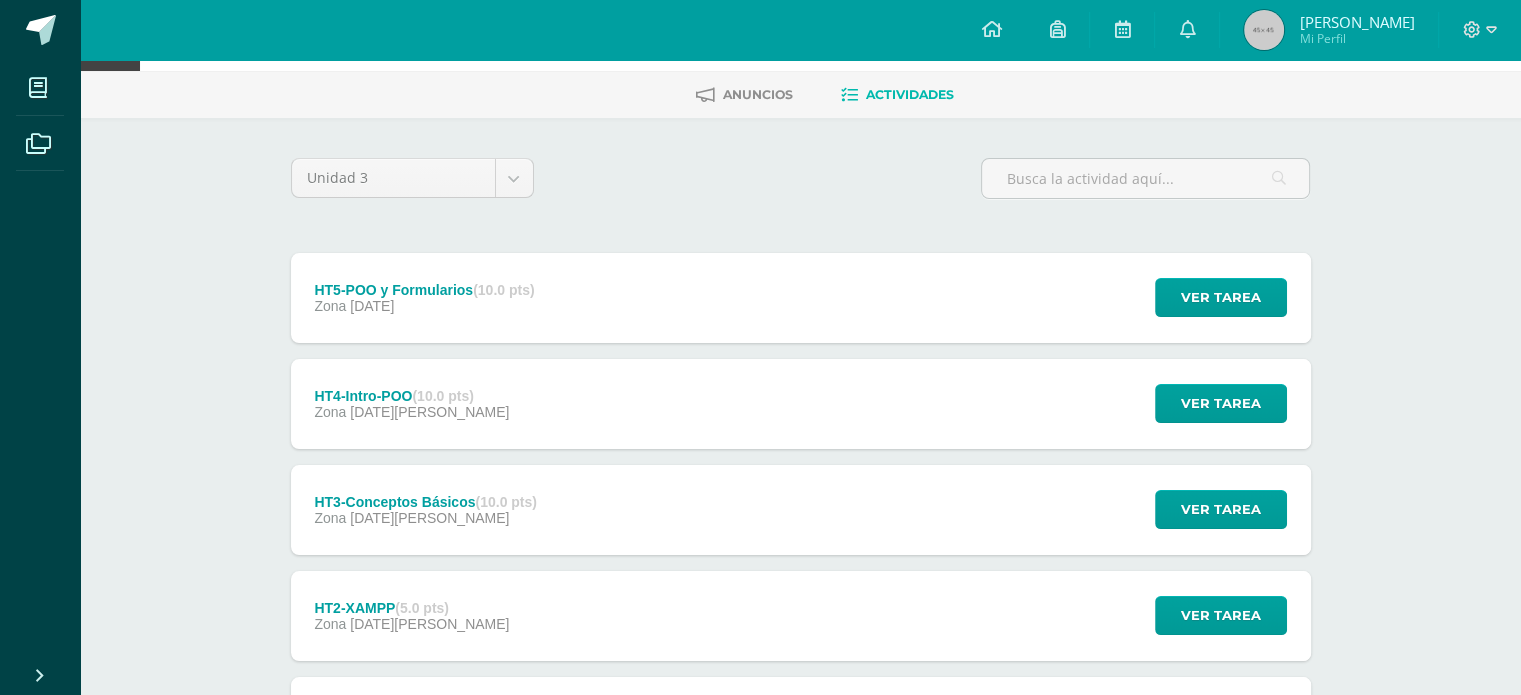 scroll, scrollTop: 120, scrollLeft: 0, axis: vertical 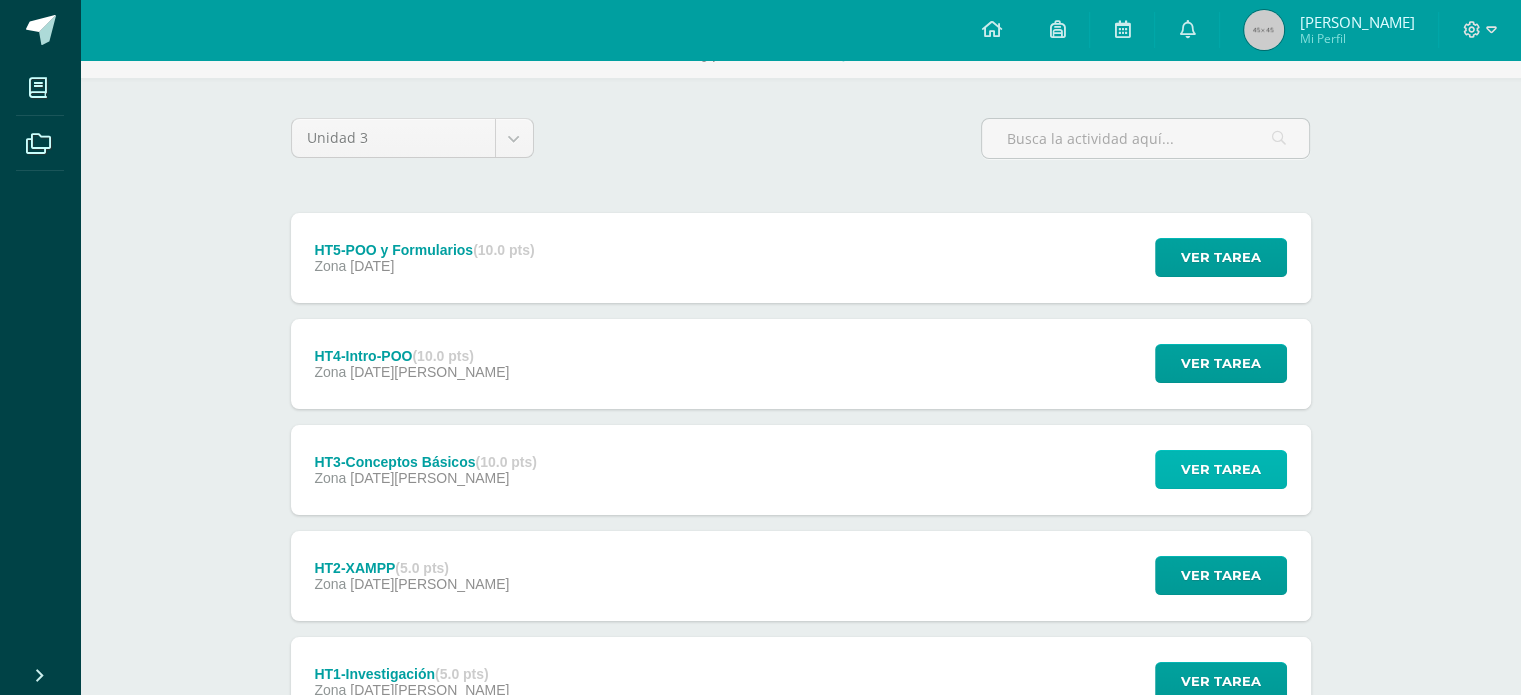 click on "Ver tarea" at bounding box center [1221, 469] 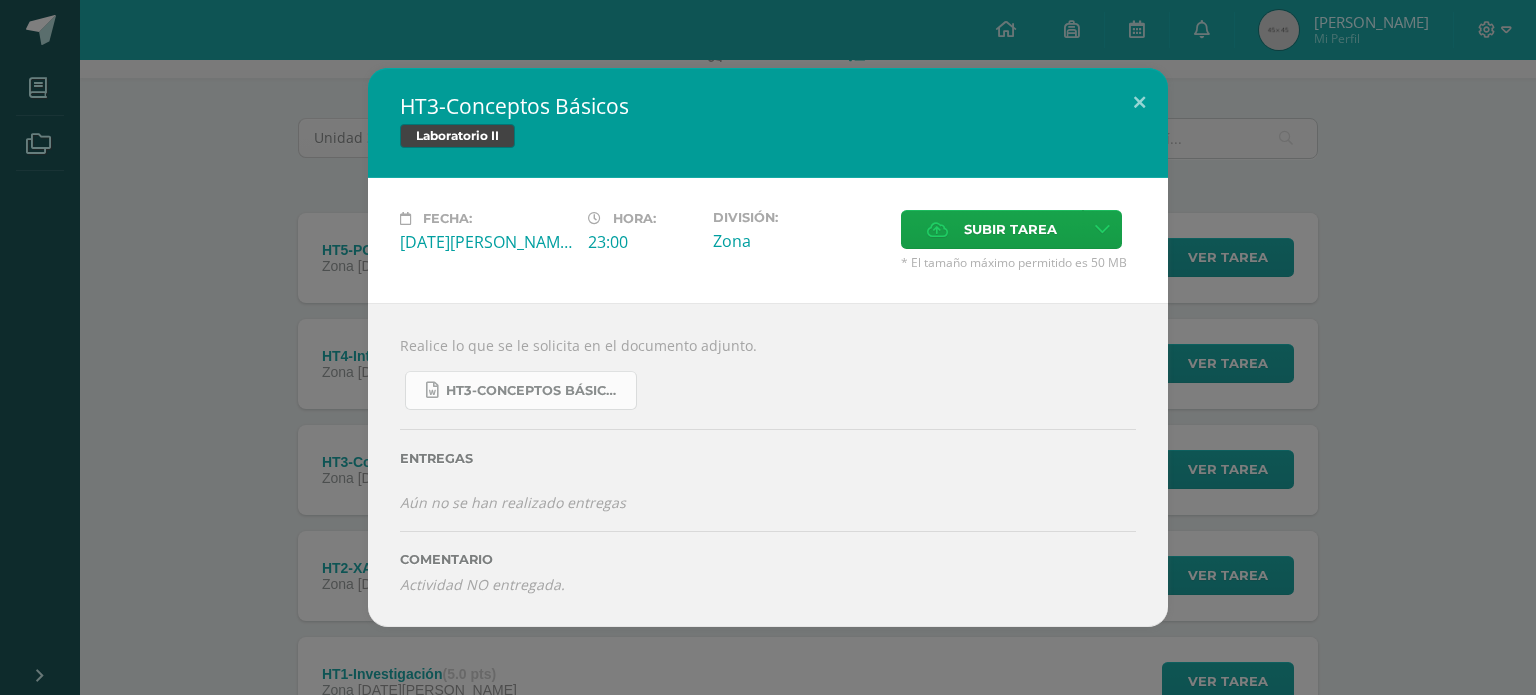 click on "HT3-Conceptos Básicos.docx" at bounding box center [536, 391] 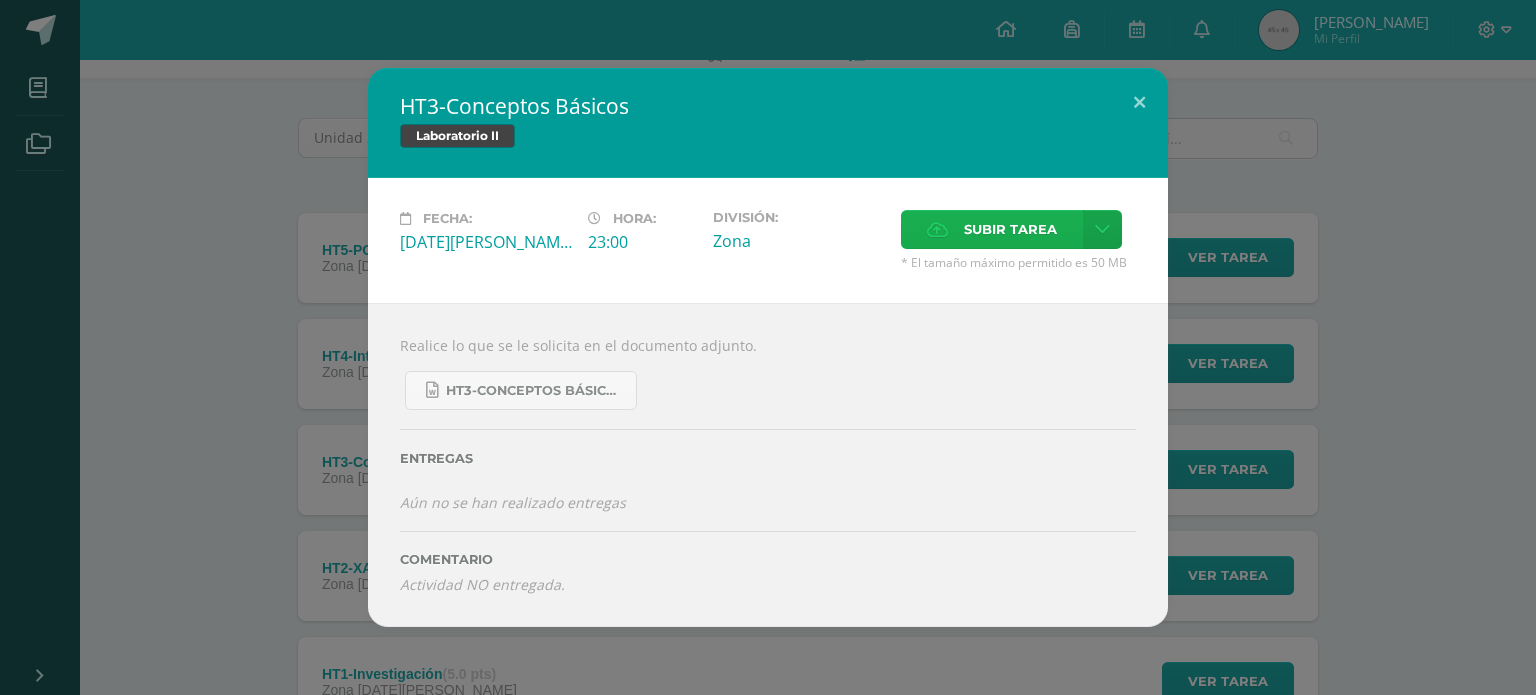 click on "Subir tarea" at bounding box center [992, 229] 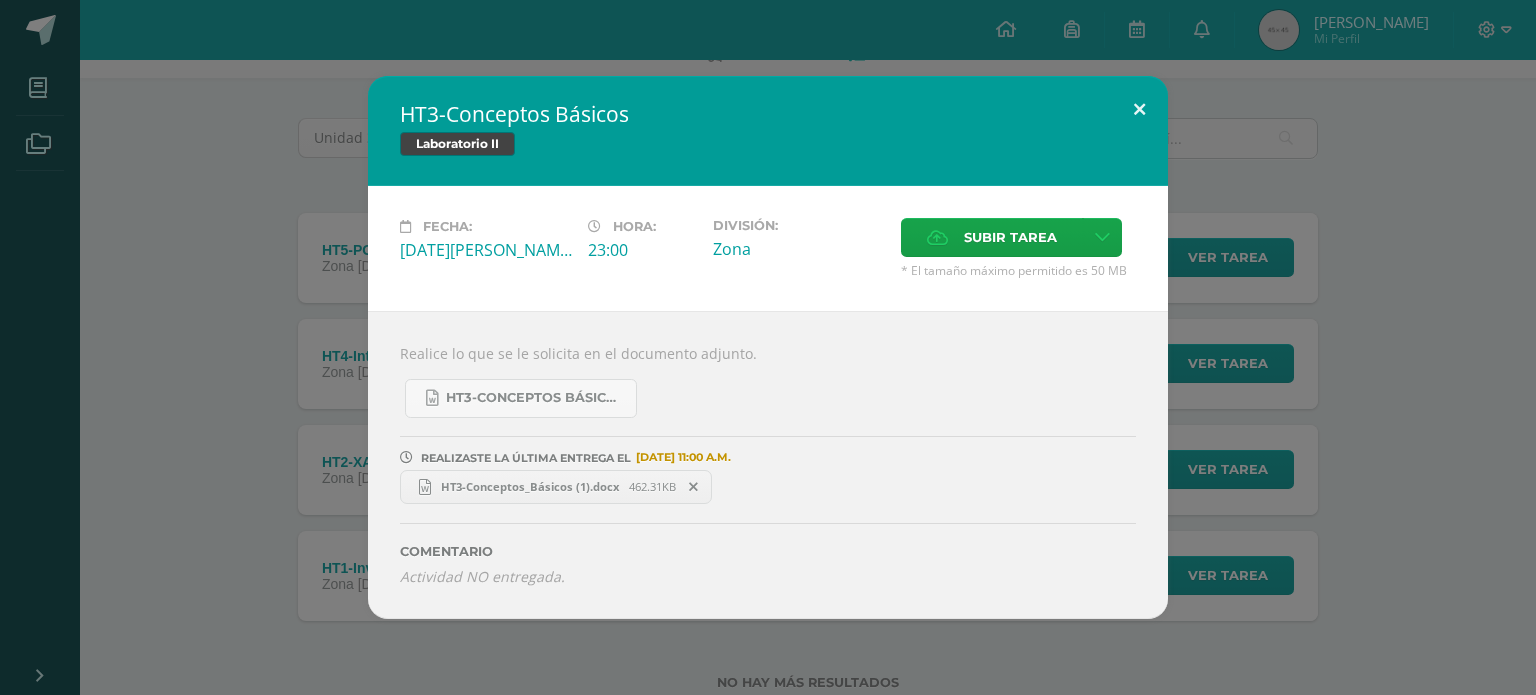 click at bounding box center (1139, 110) 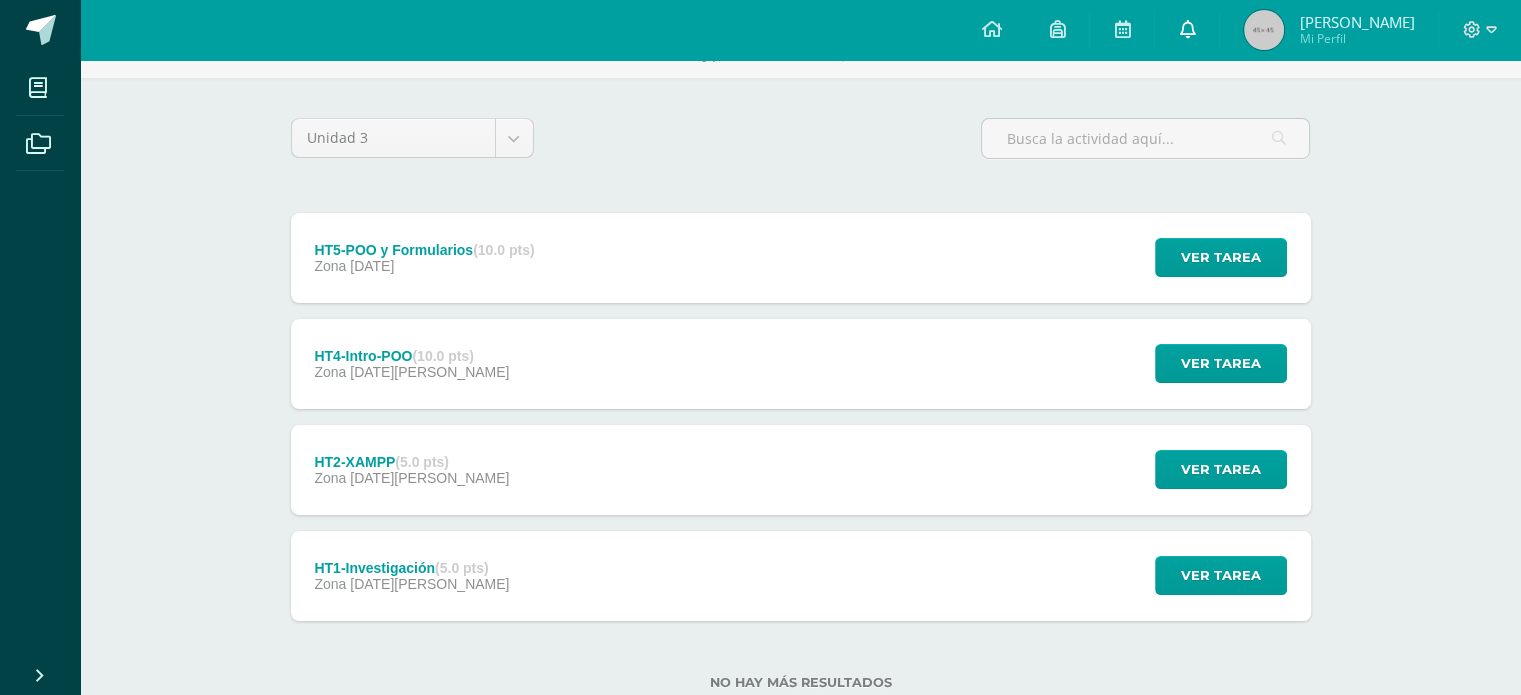 click at bounding box center [1187, 30] 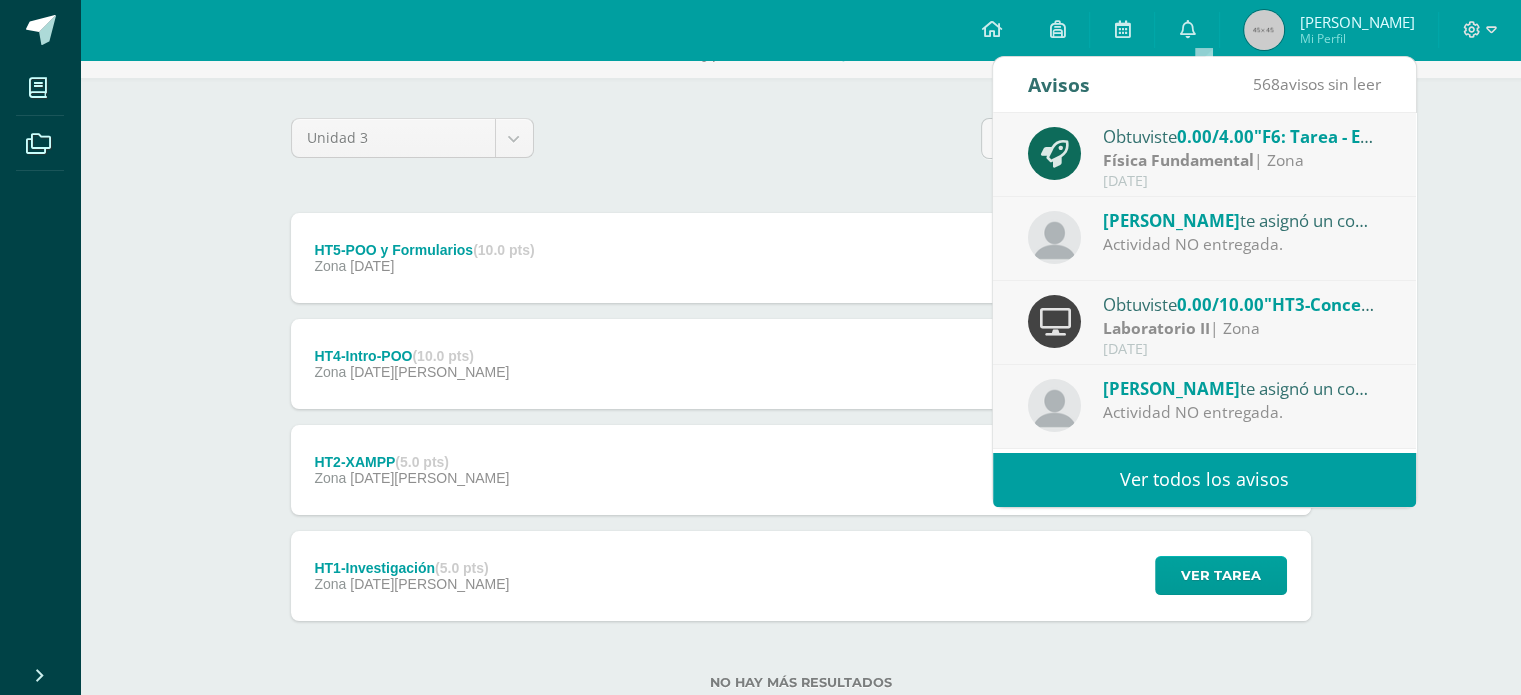 click on "Ver todos los avisos" at bounding box center [1204, 479] 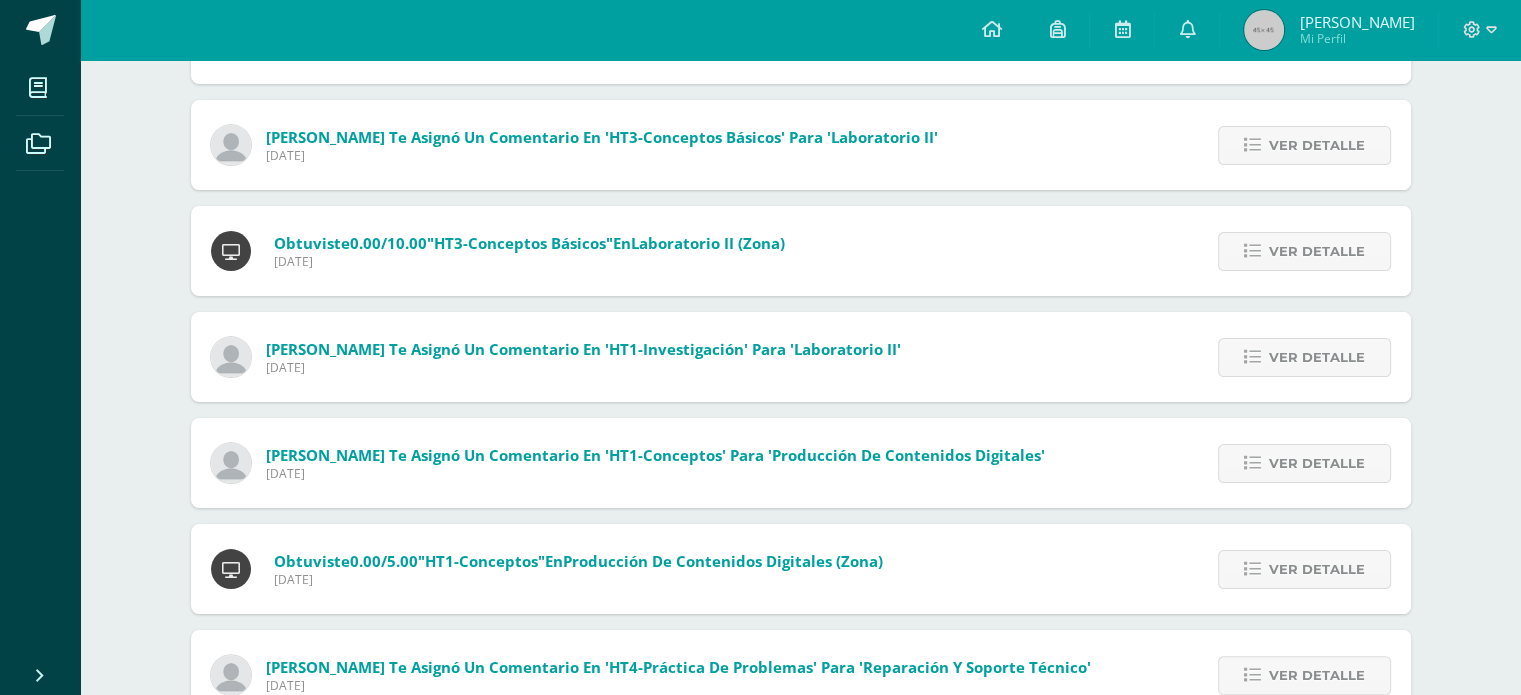 scroll, scrollTop: 320, scrollLeft: 0, axis: vertical 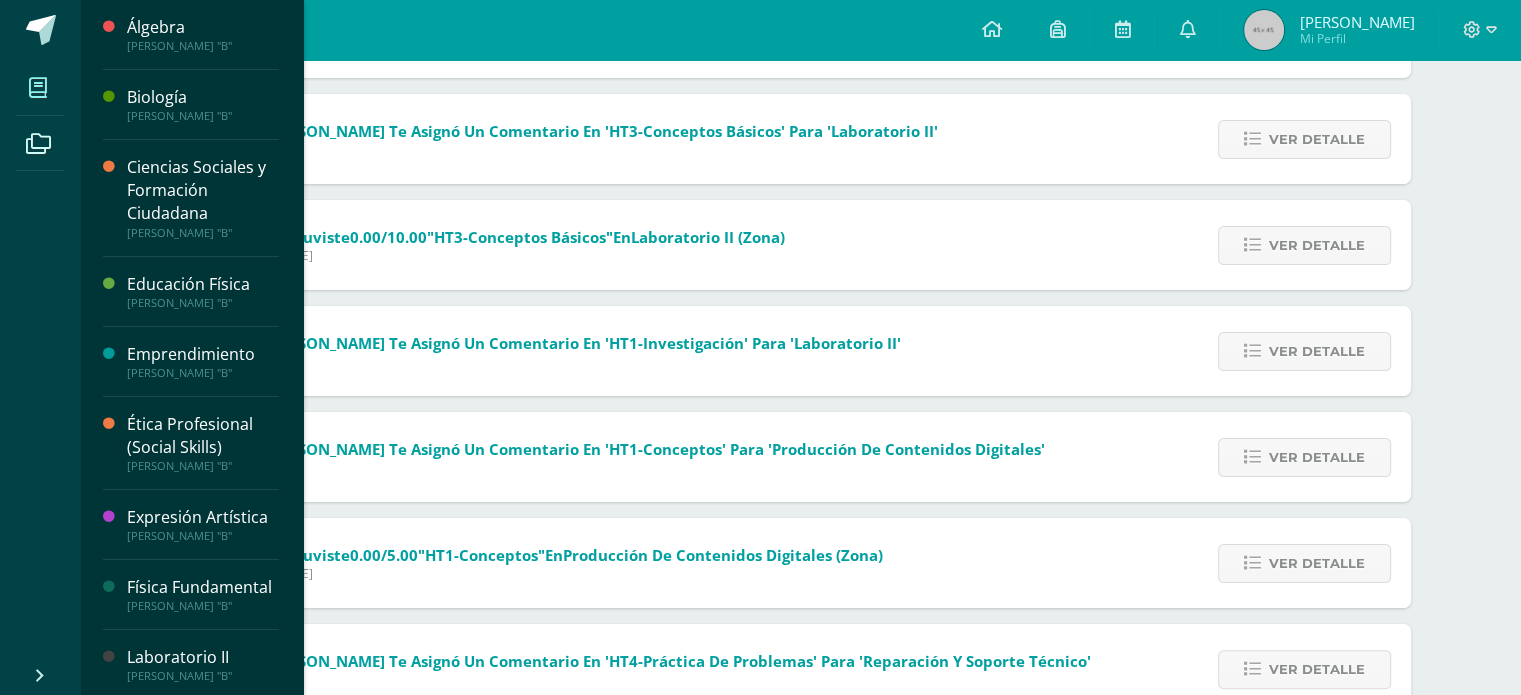 click at bounding box center (38, 88) 